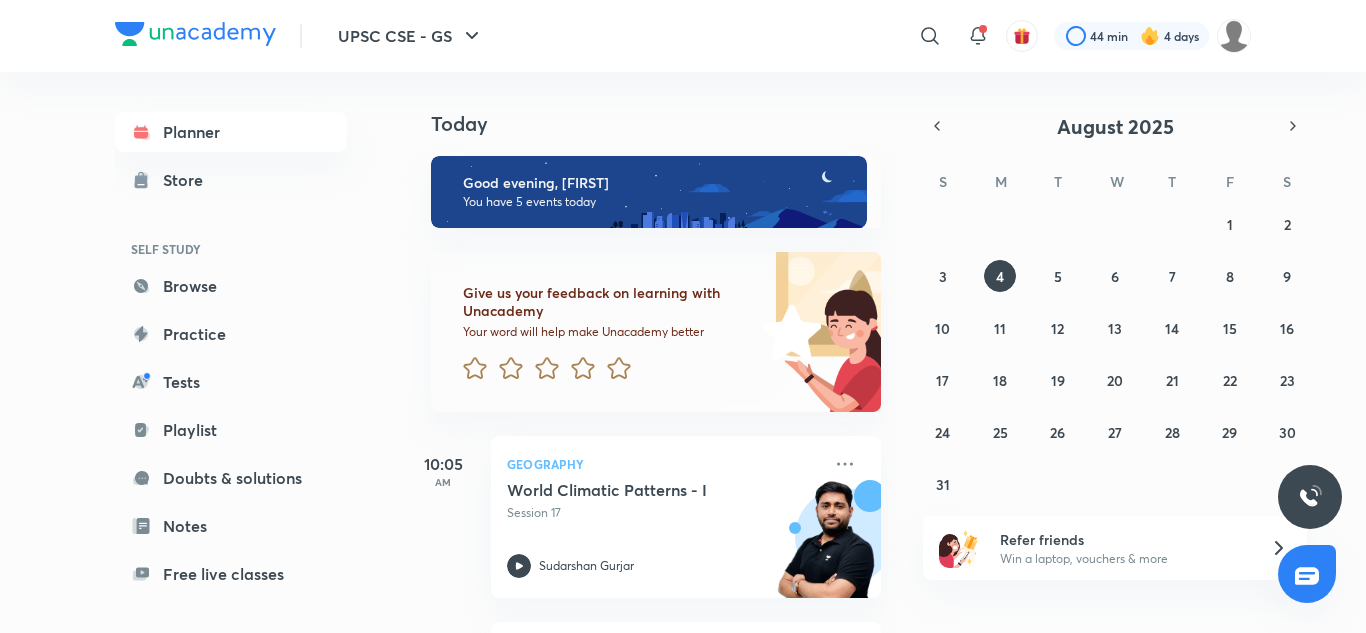 scroll, scrollTop: 0, scrollLeft: 0, axis: both 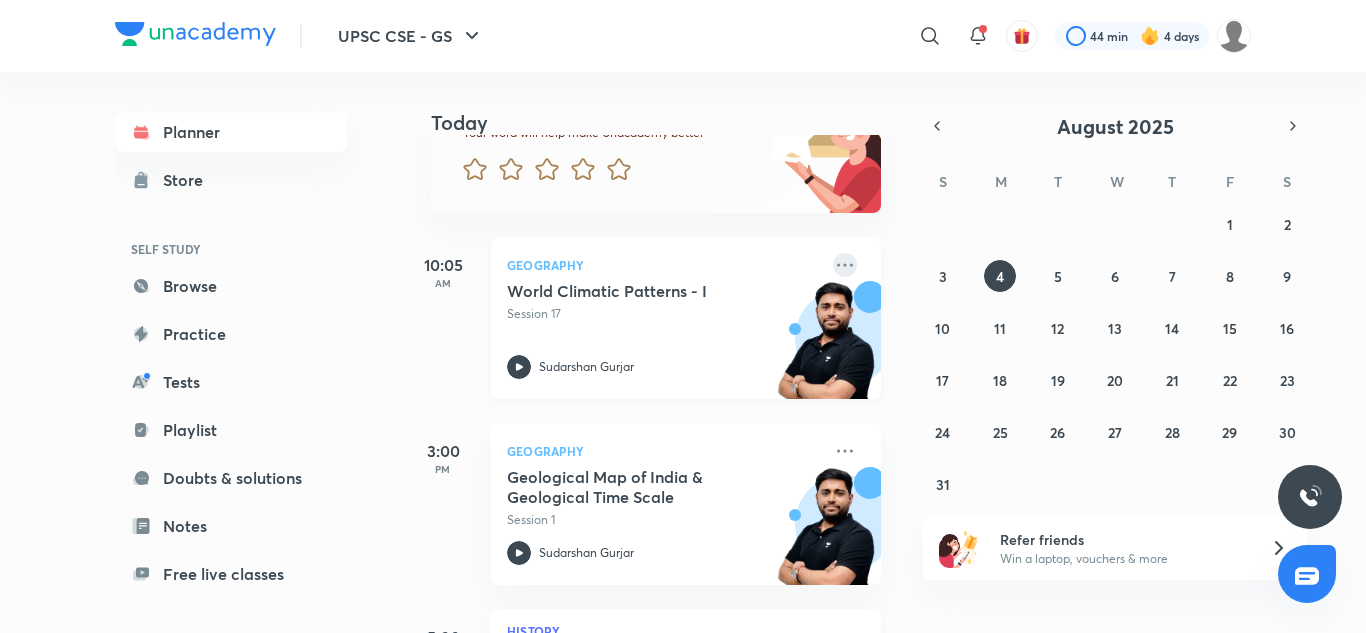 click 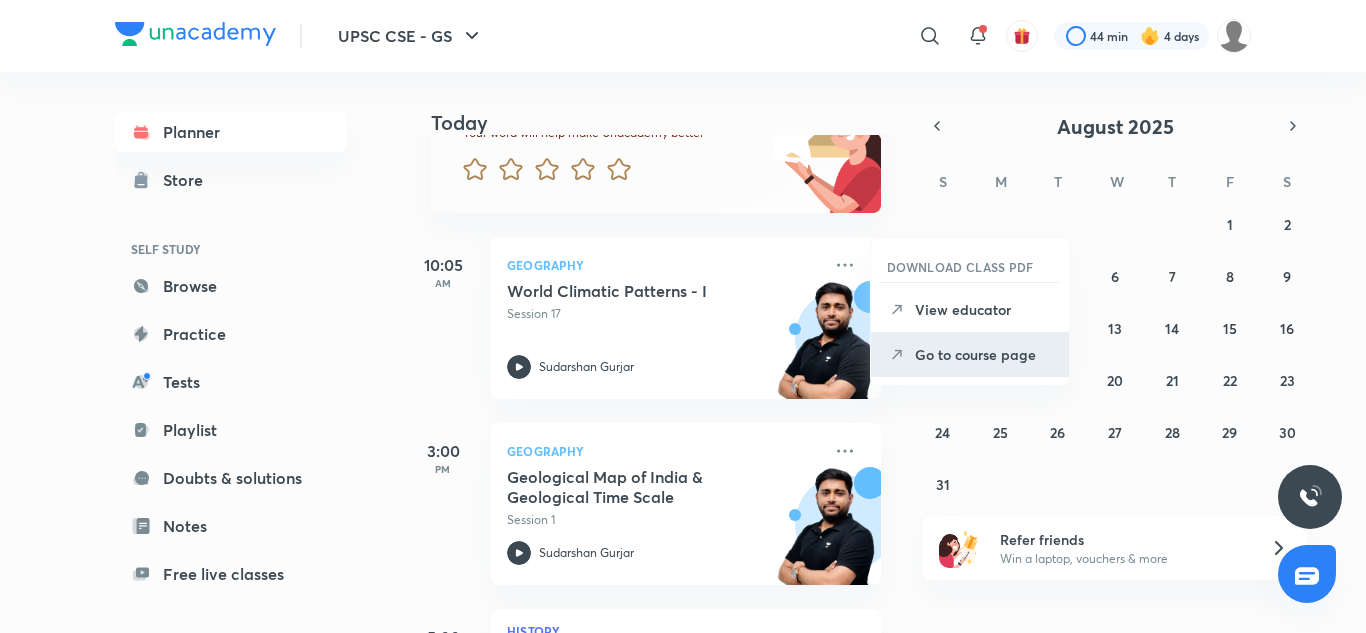 click on "Go to course page" at bounding box center (984, 354) 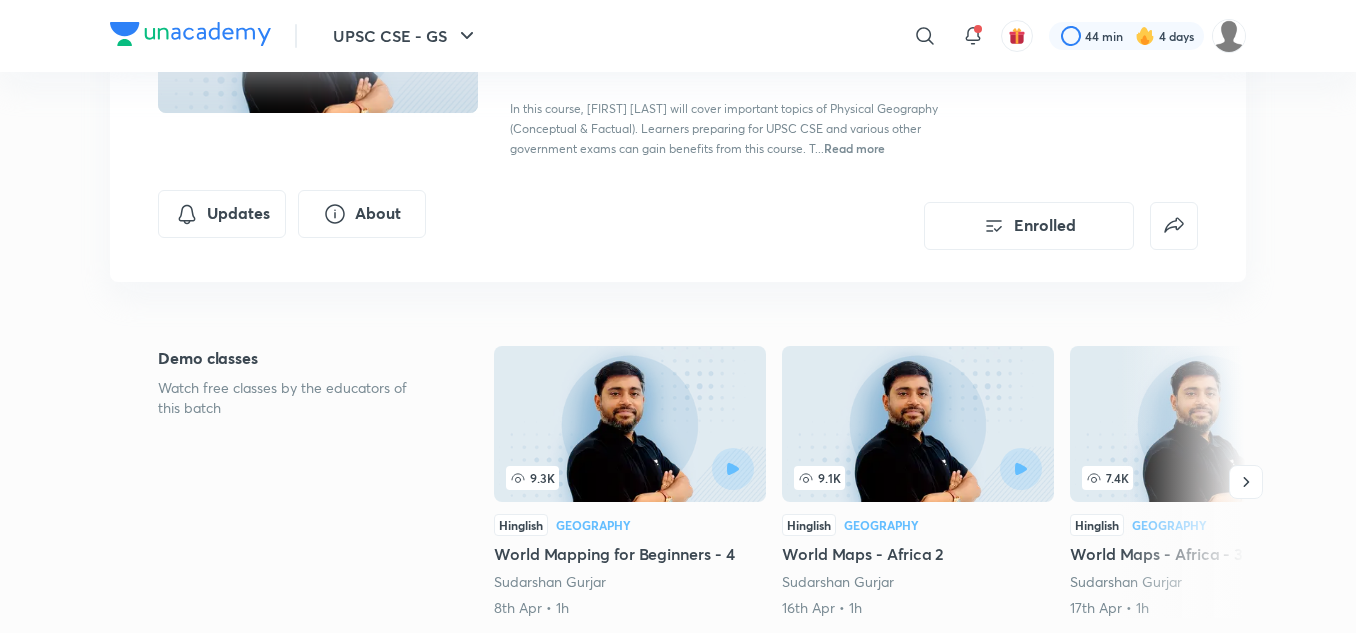 scroll, scrollTop: 277, scrollLeft: 0, axis: vertical 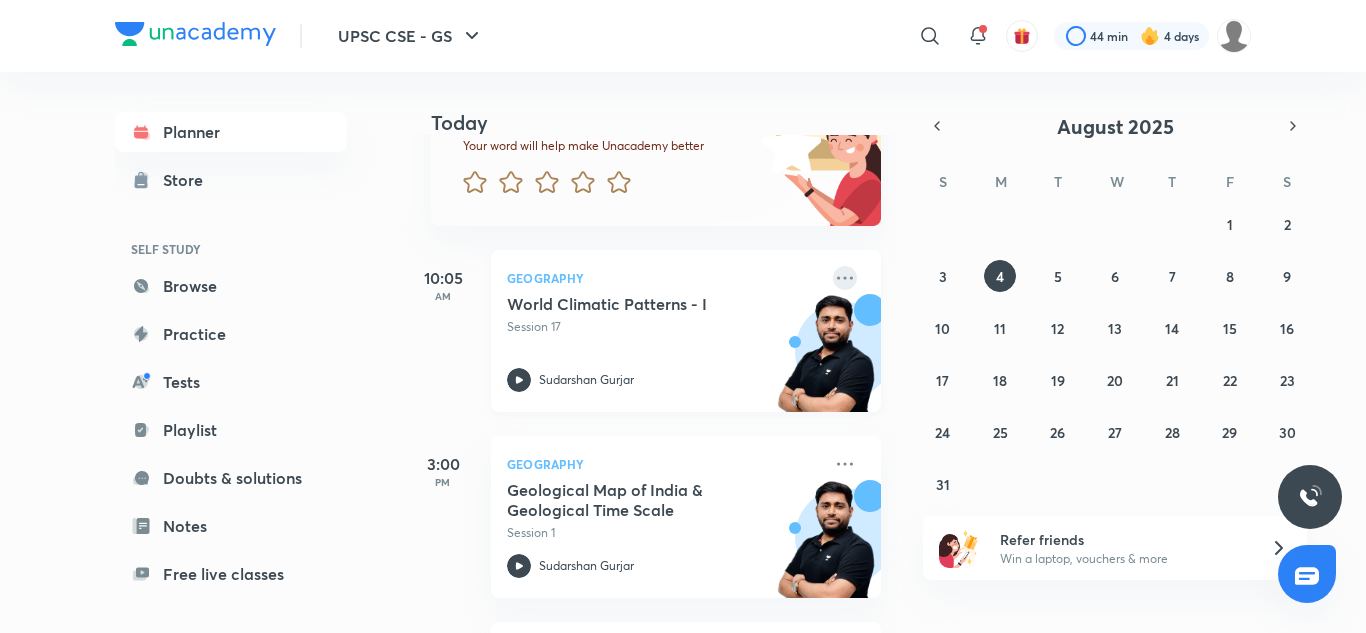 click 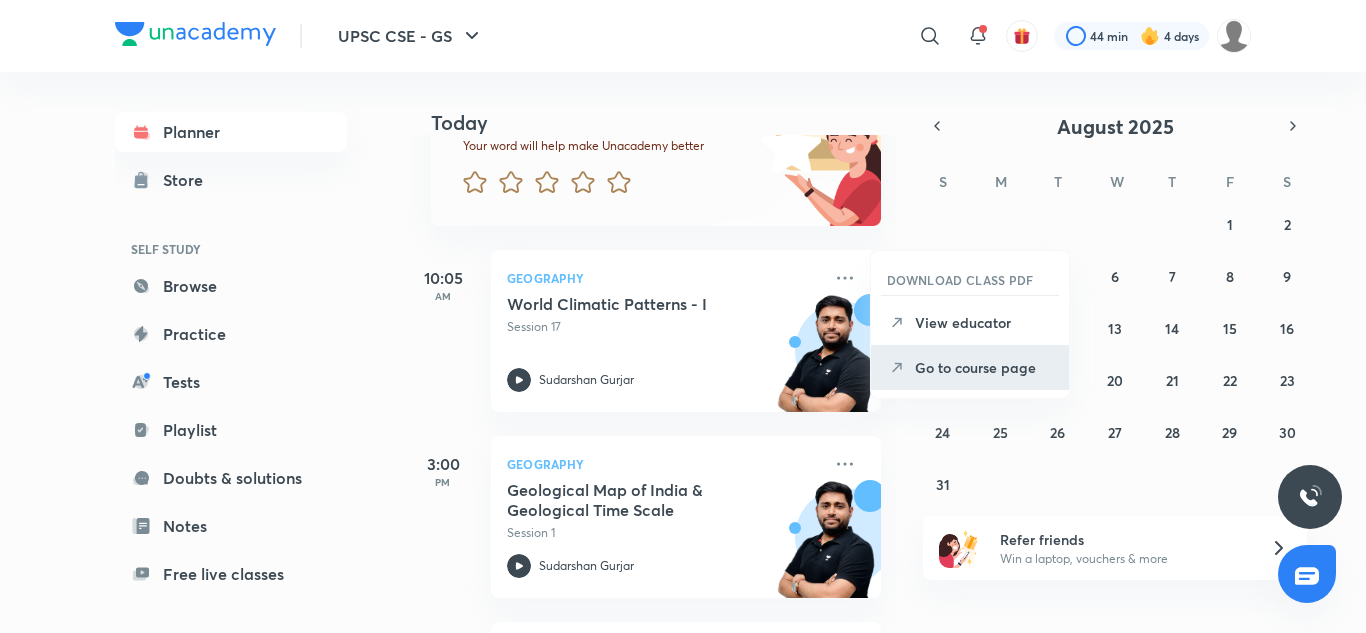click on "Go to course page" at bounding box center [984, 367] 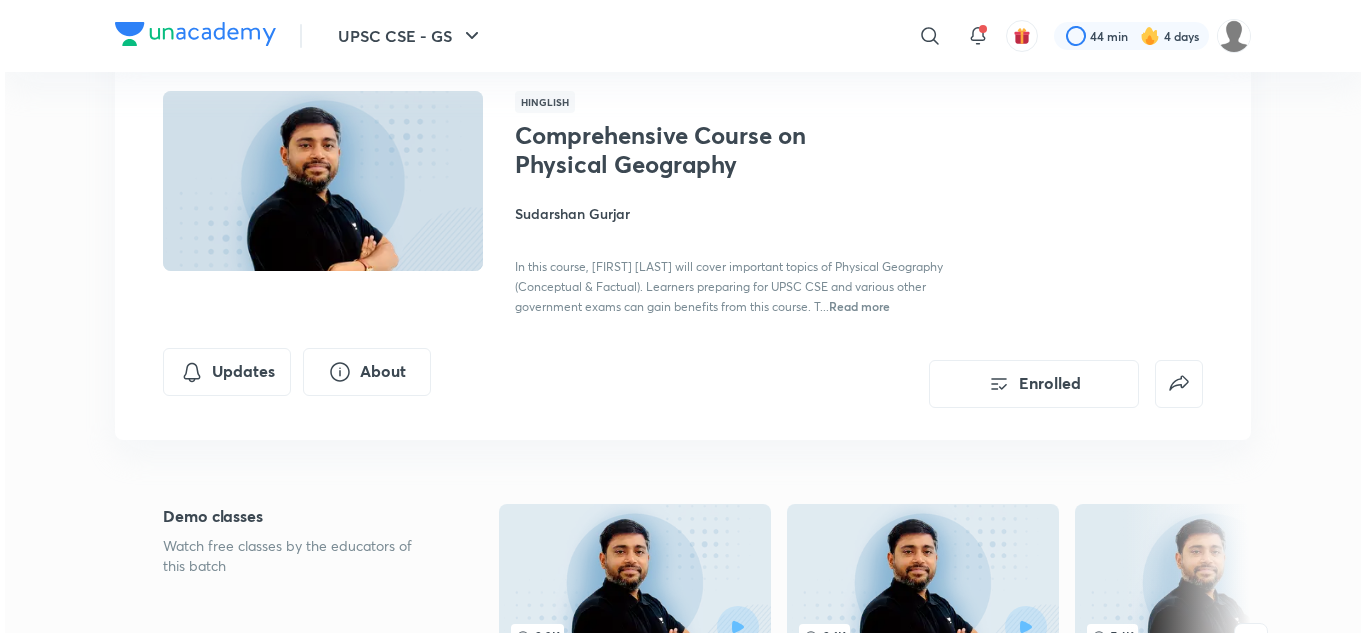 scroll, scrollTop: 123, scrollLeft: 0, axis: vertical 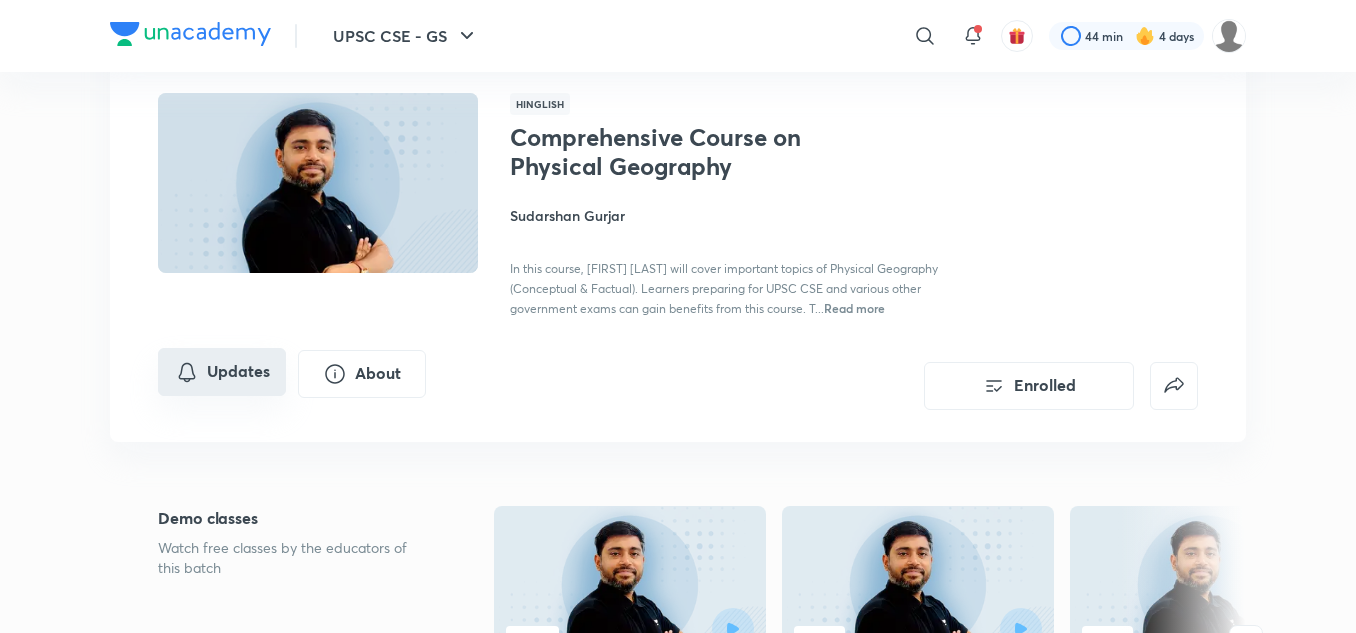 click on "Updates" at bounding box center (222, 372) 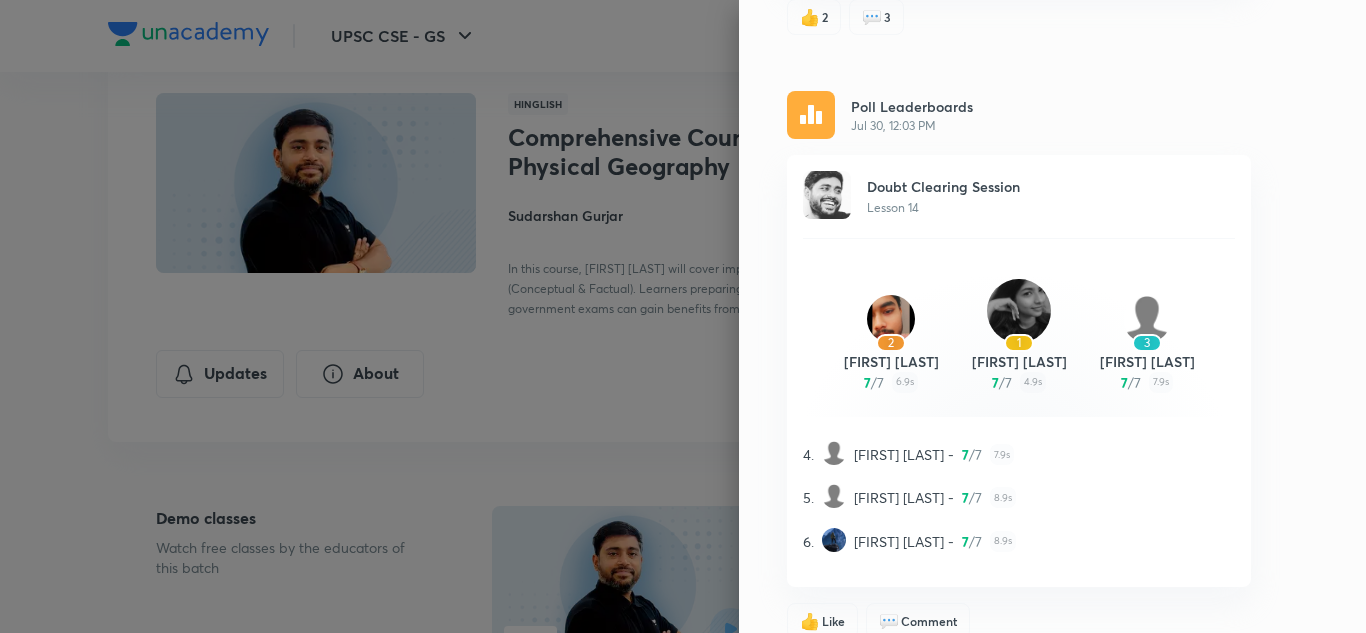 scroll, scrollTop: 1954, scrollLeft: 0, axis: vertical 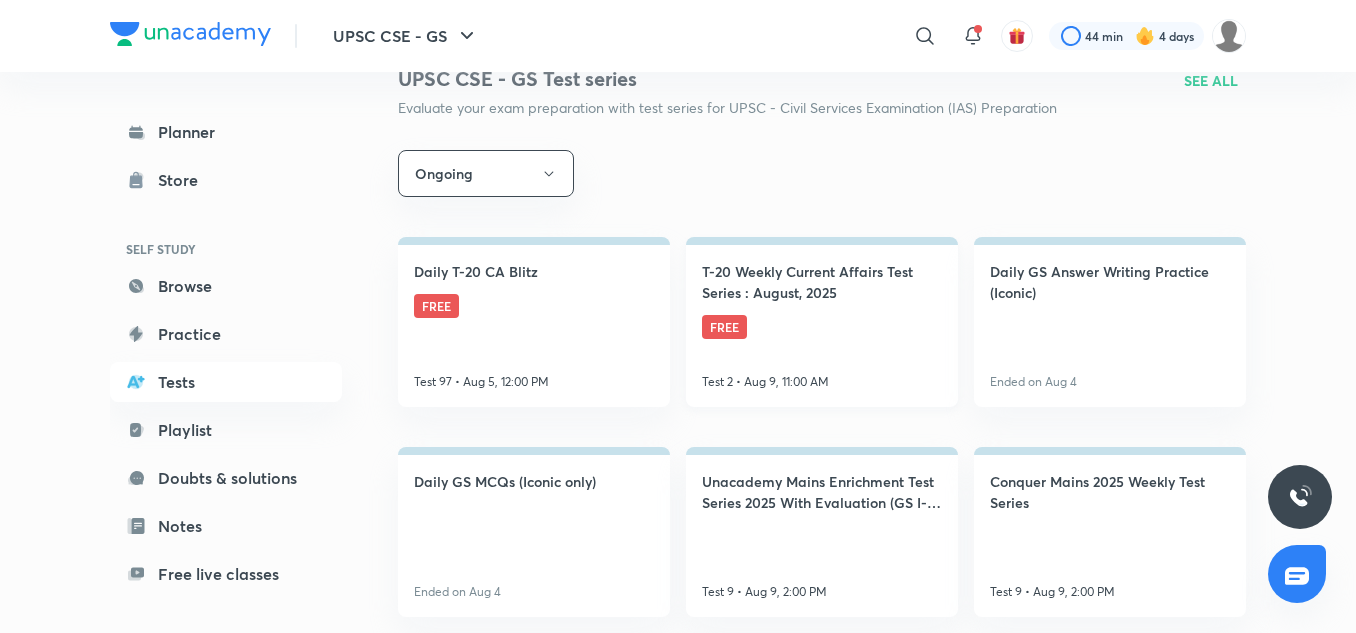 click on "T-20 Weekly Current Affairs Test Series : August, 2025" at bounding box center [822, 282] 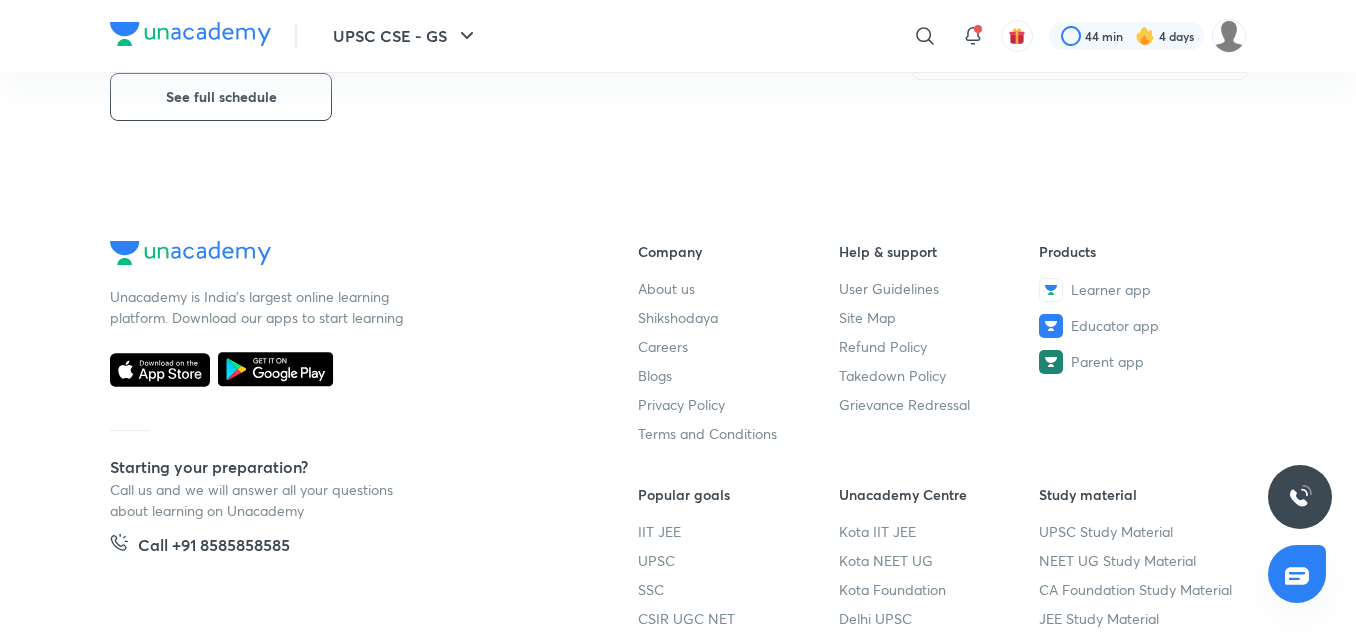 scroll, scrollTop: 1356, scrollLeft: 0, axis: vertical 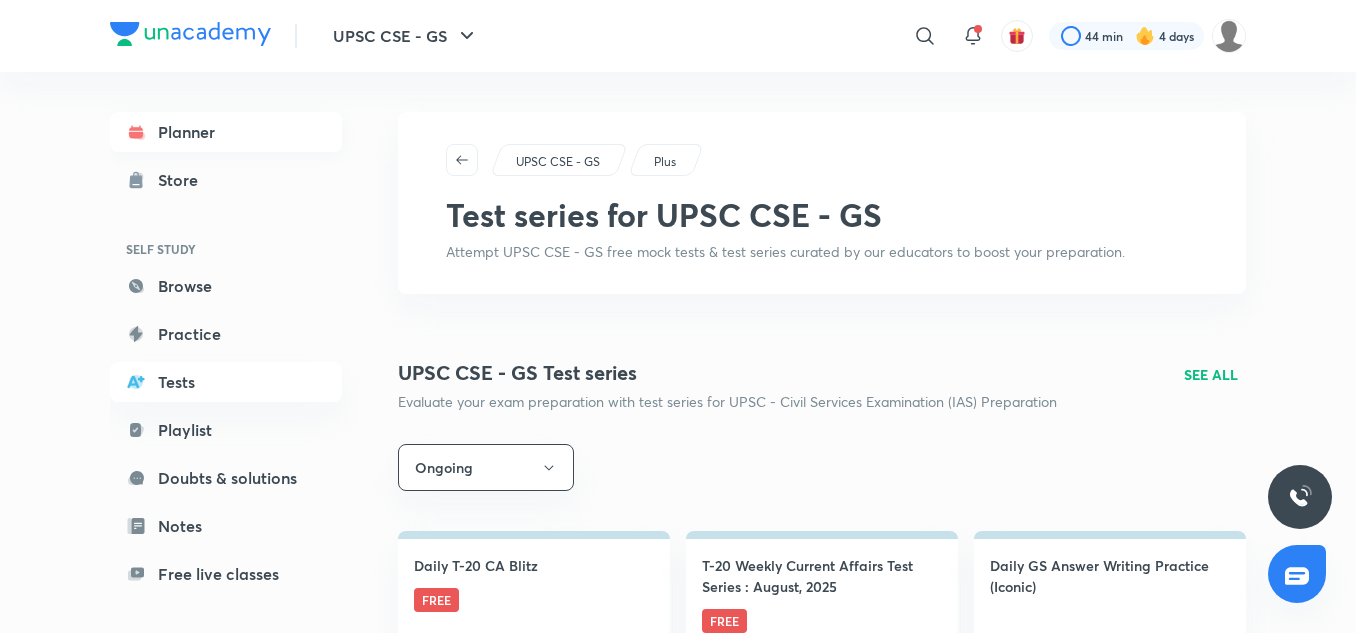 click on "Planner" at bounding box center [226, 132] 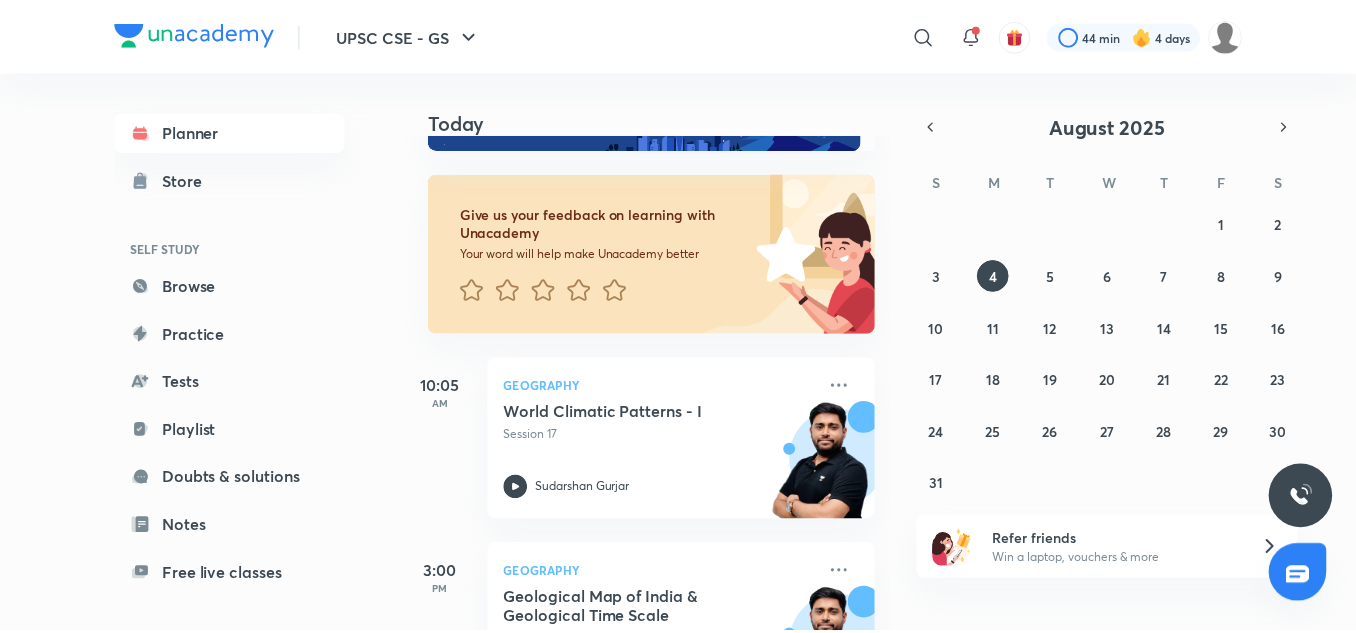scroll, scrollTop: 0, scrollLeft: 0, axis: both 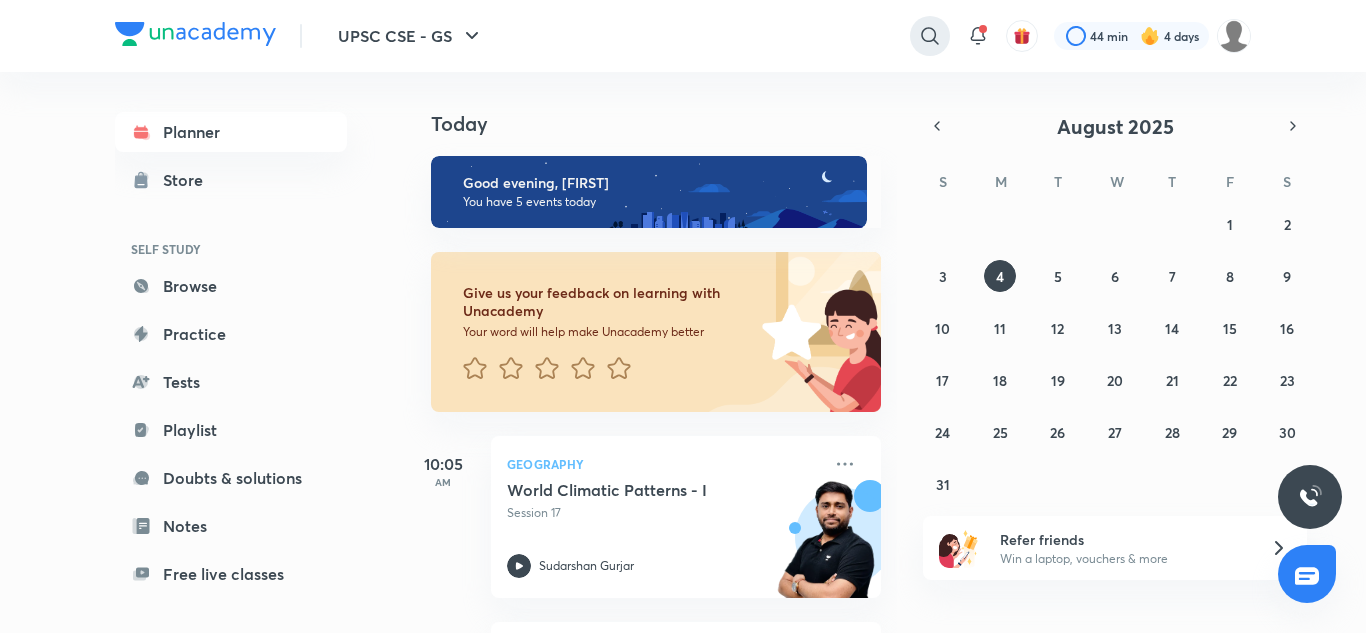 click at bounding box center (930, 36) 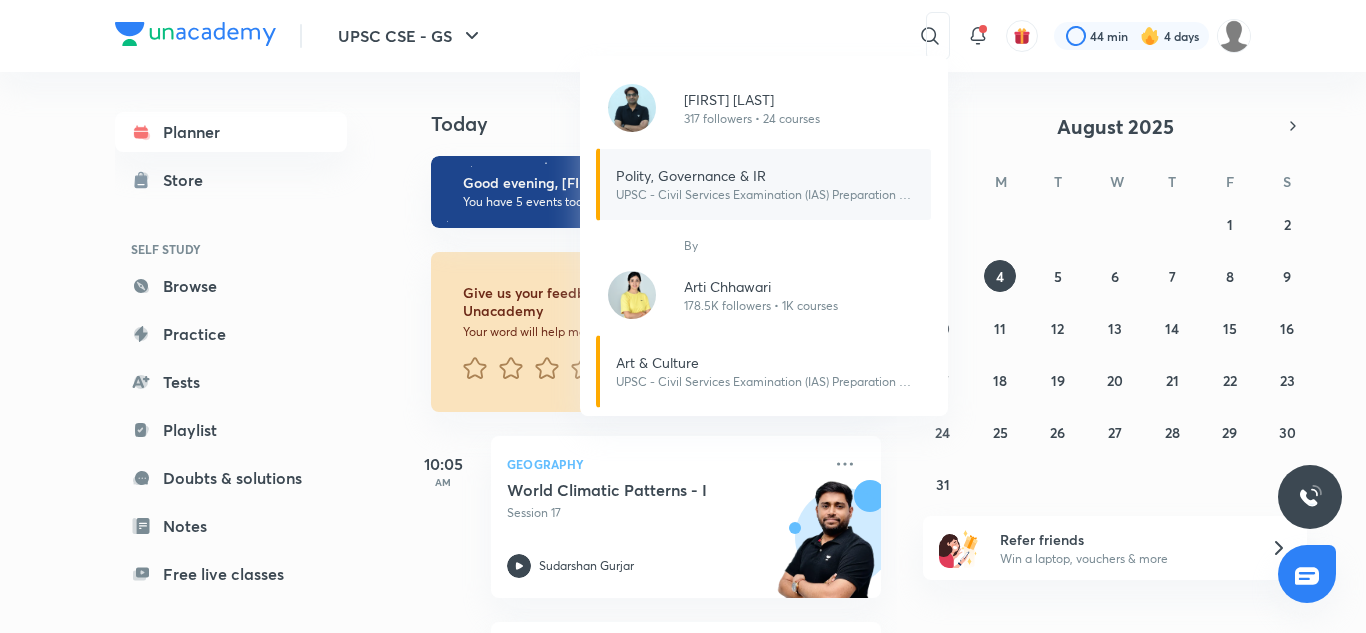 click on "Polity, Governance & IR UPSC - Civil Services Examination (IAS) Preparation • 2.1K courses" at bounding box center (764, 184) 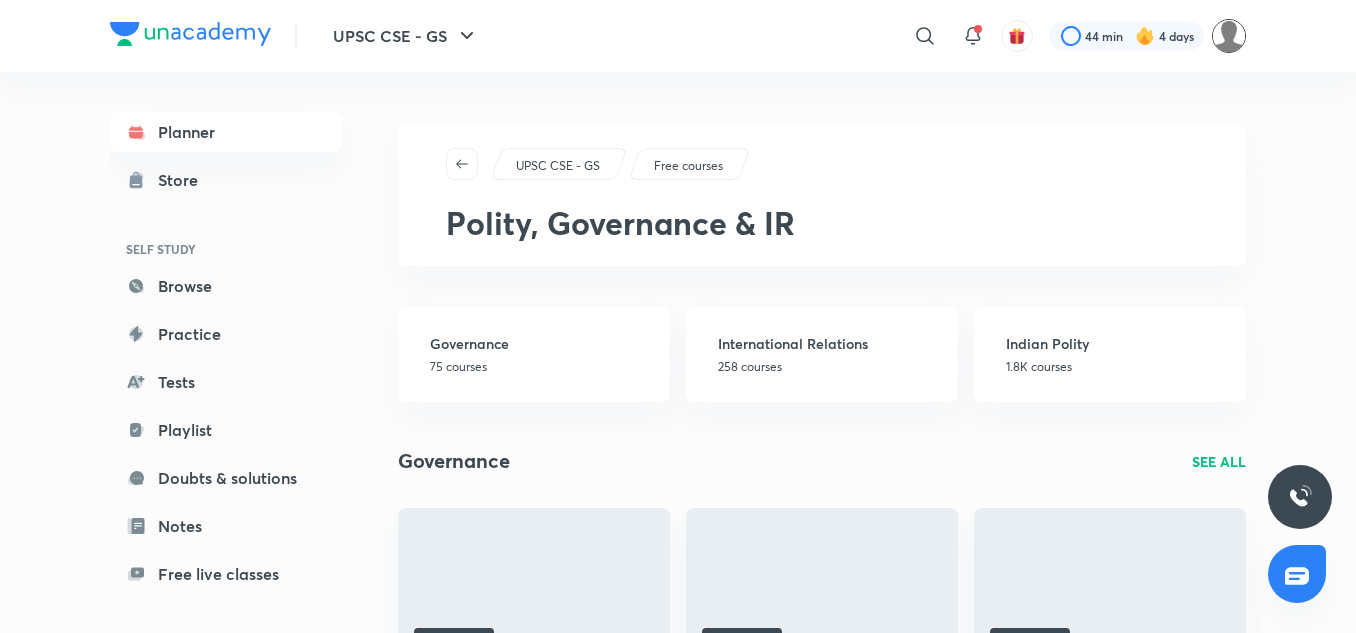 click at bounding box center (1229, 36) 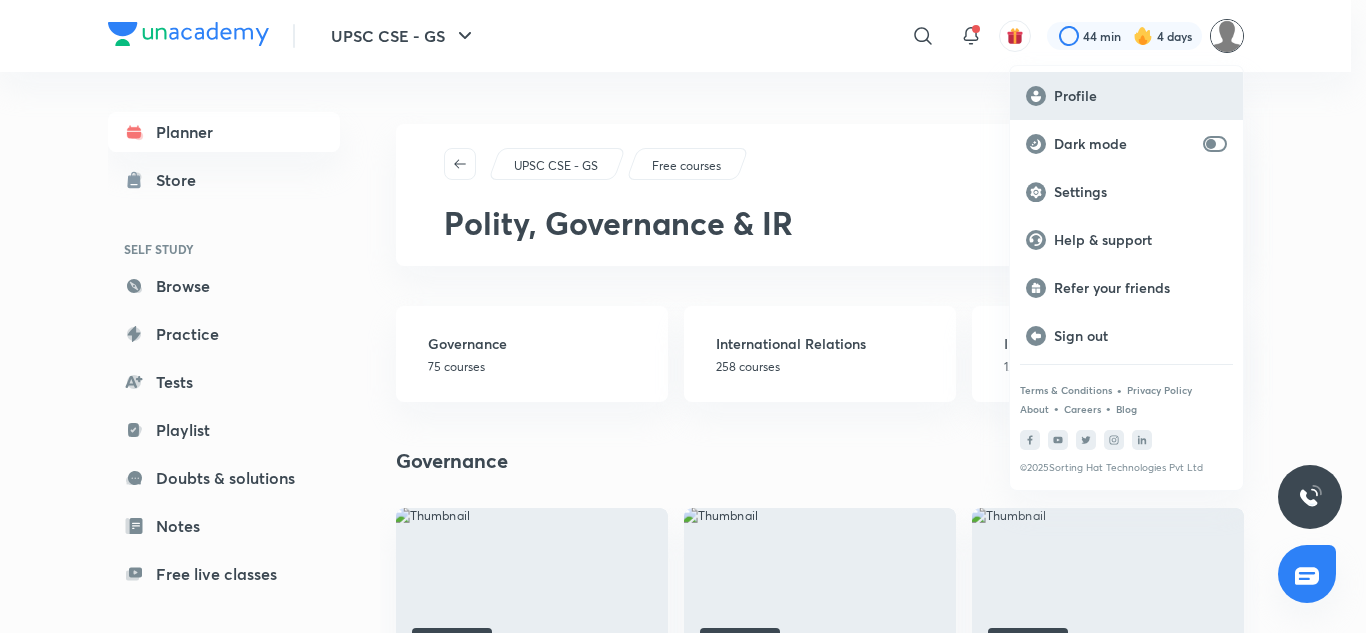 click on "Profile" at bounding box center [1140, 96] 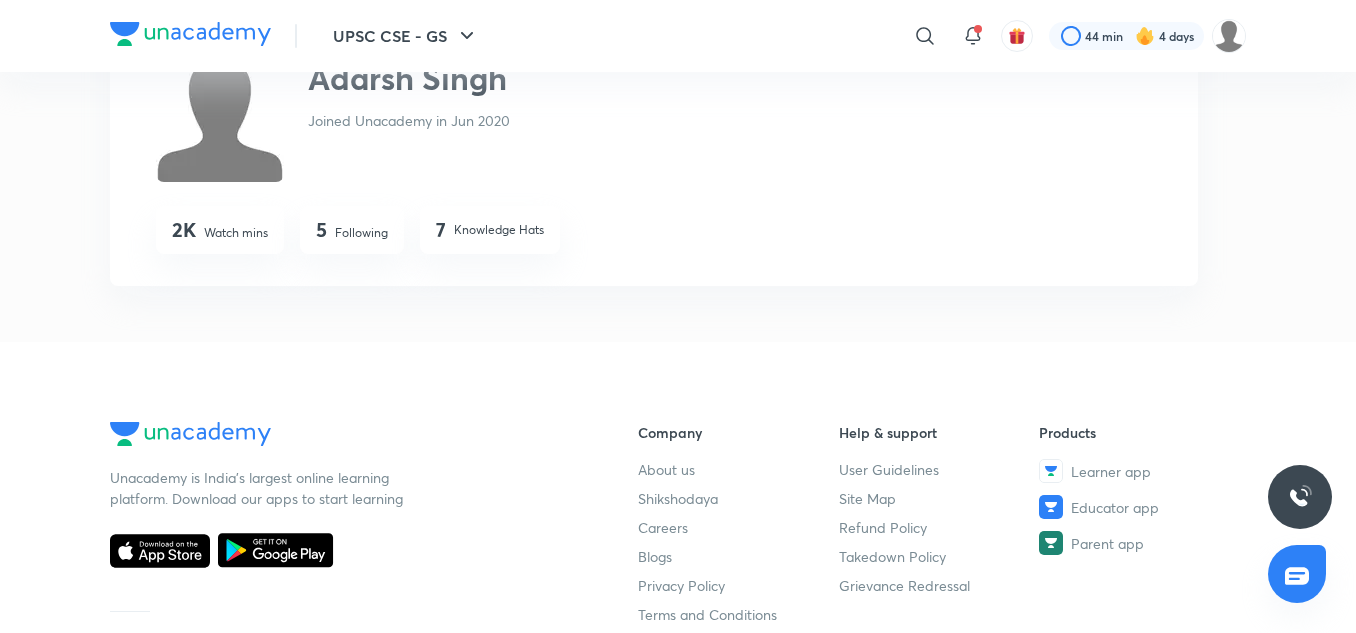 scroll, scrollTop: 0, scrollLeft: 0, axis: both 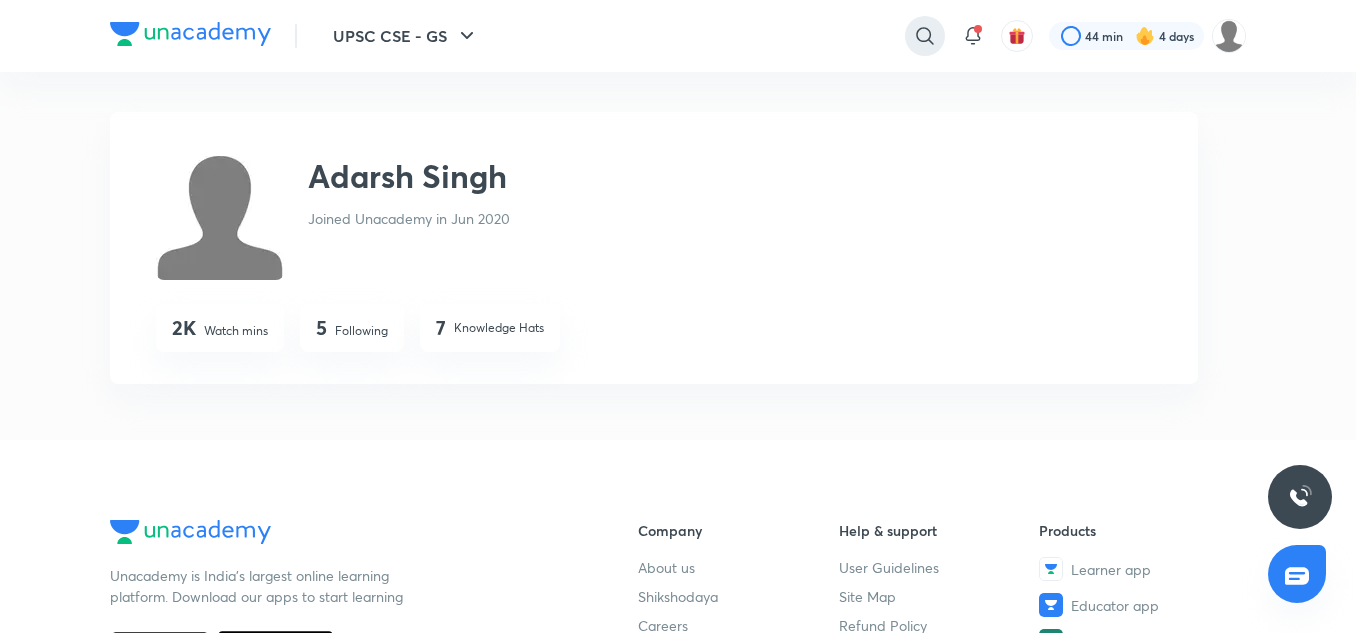 click at bounding box center (925, 36) 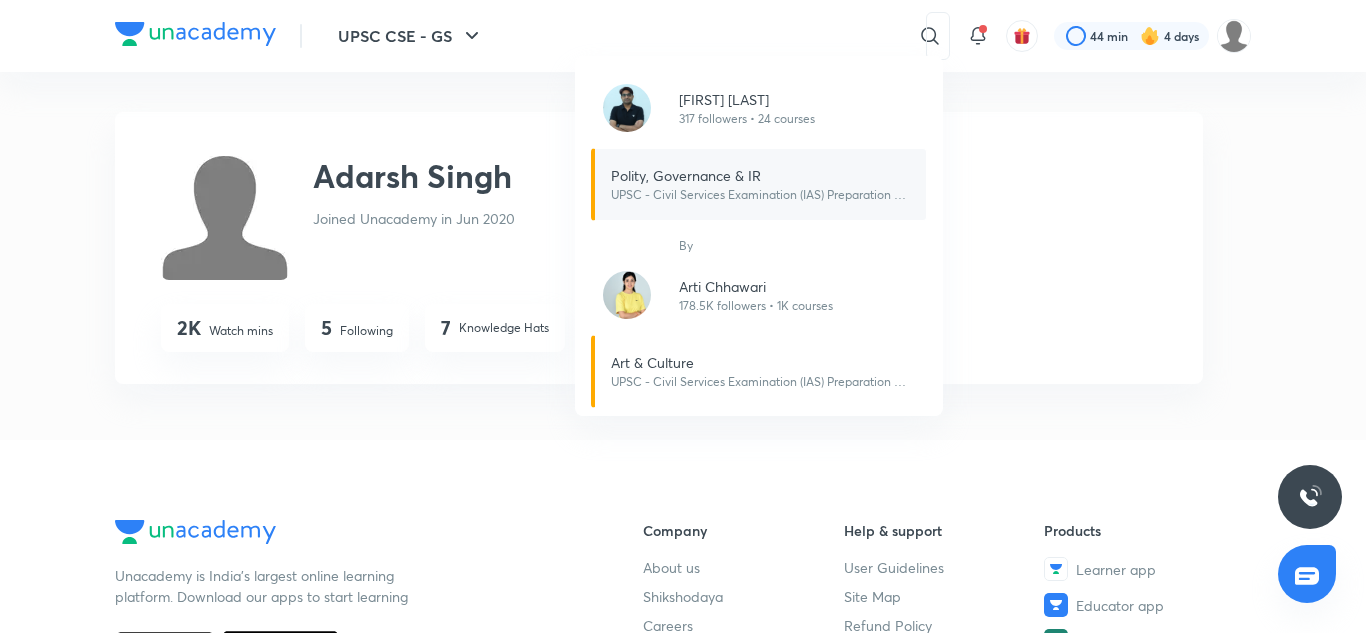 click on "Polity, Governance & IR UPSC - Civil Services Examination (IAS) Preparation • 2.1K courses" at bounding box center [759, 184] 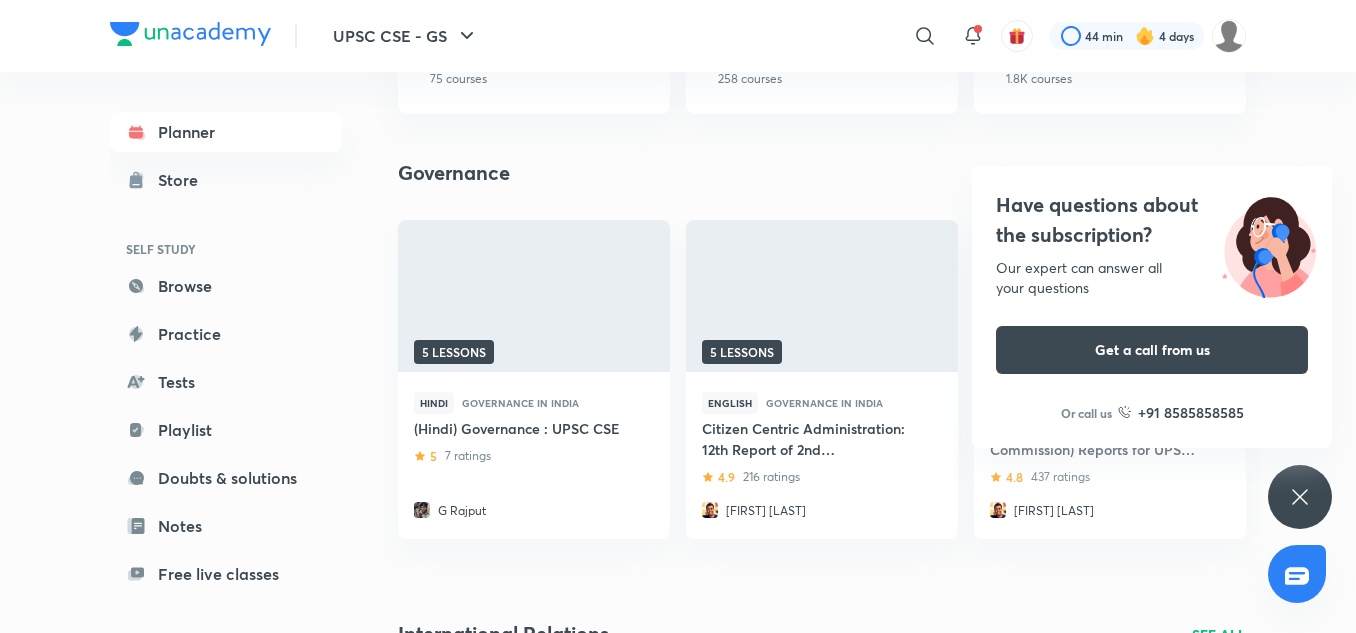 scroll, scrollTop: 0, scrollLeft: 0, axis: both 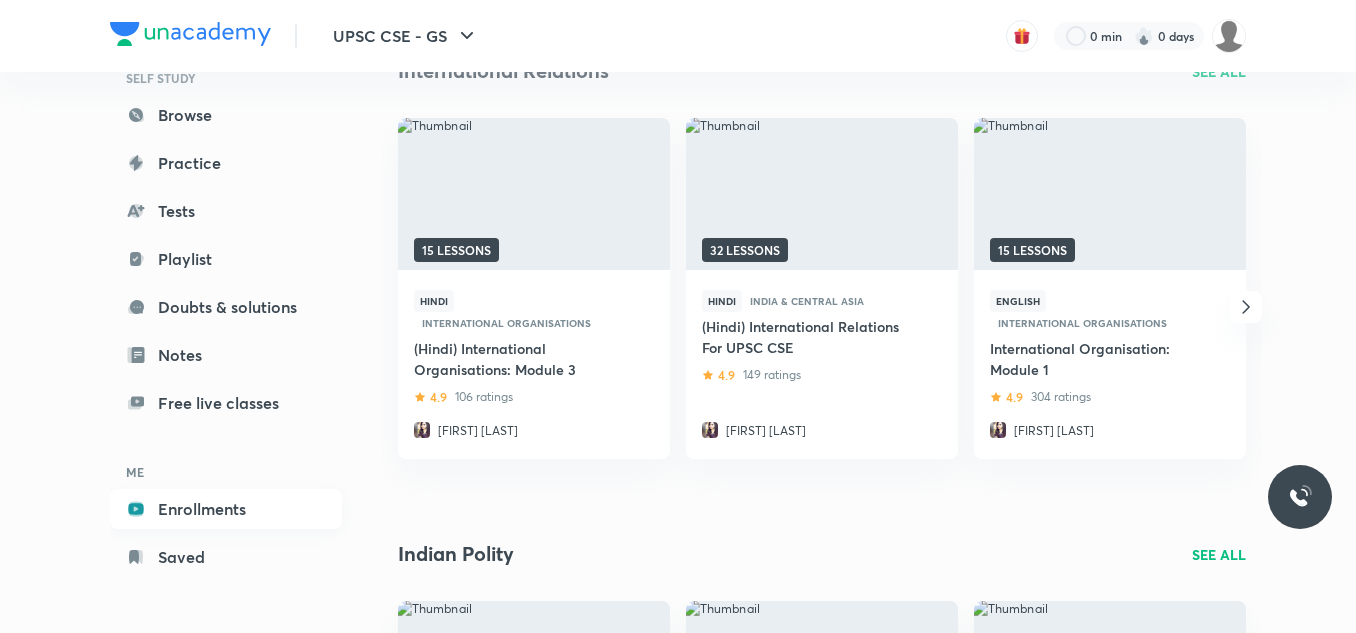 click on "Enrollments" at bounding box center (226, 509) 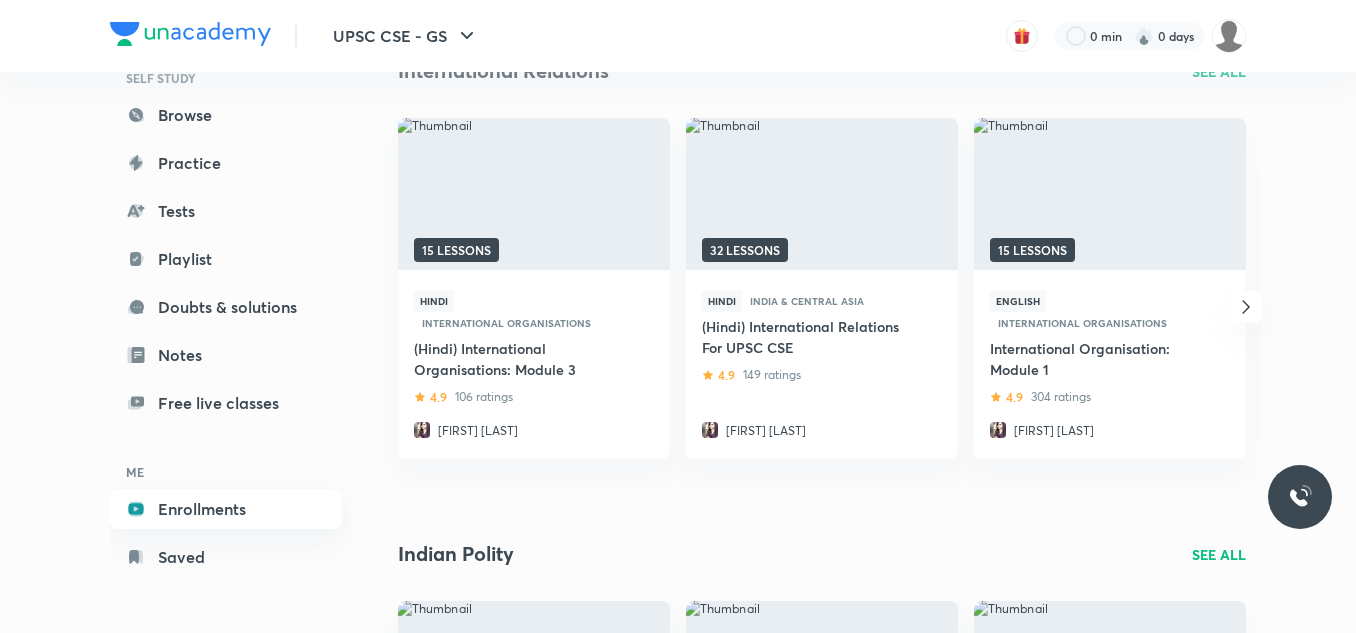 scroll, scrollTop: 171, scrollLeft: 0, axis: vertical 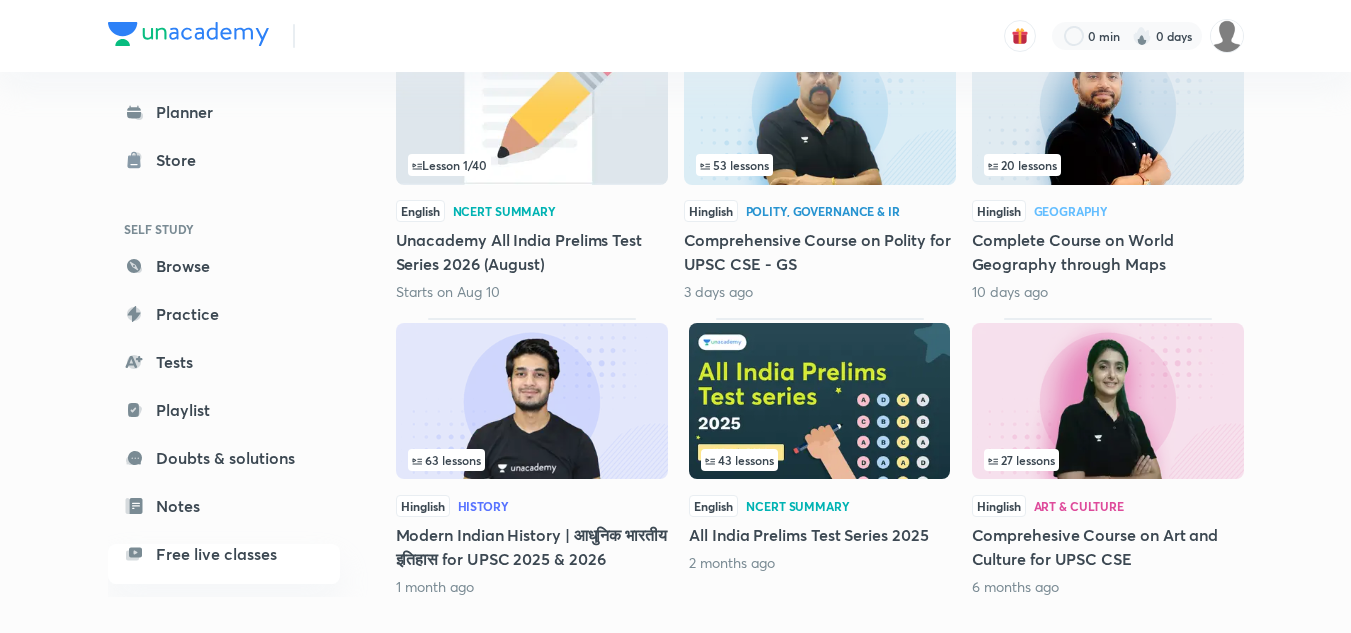 click on "53   lessons" at bounding box center [820, 165] 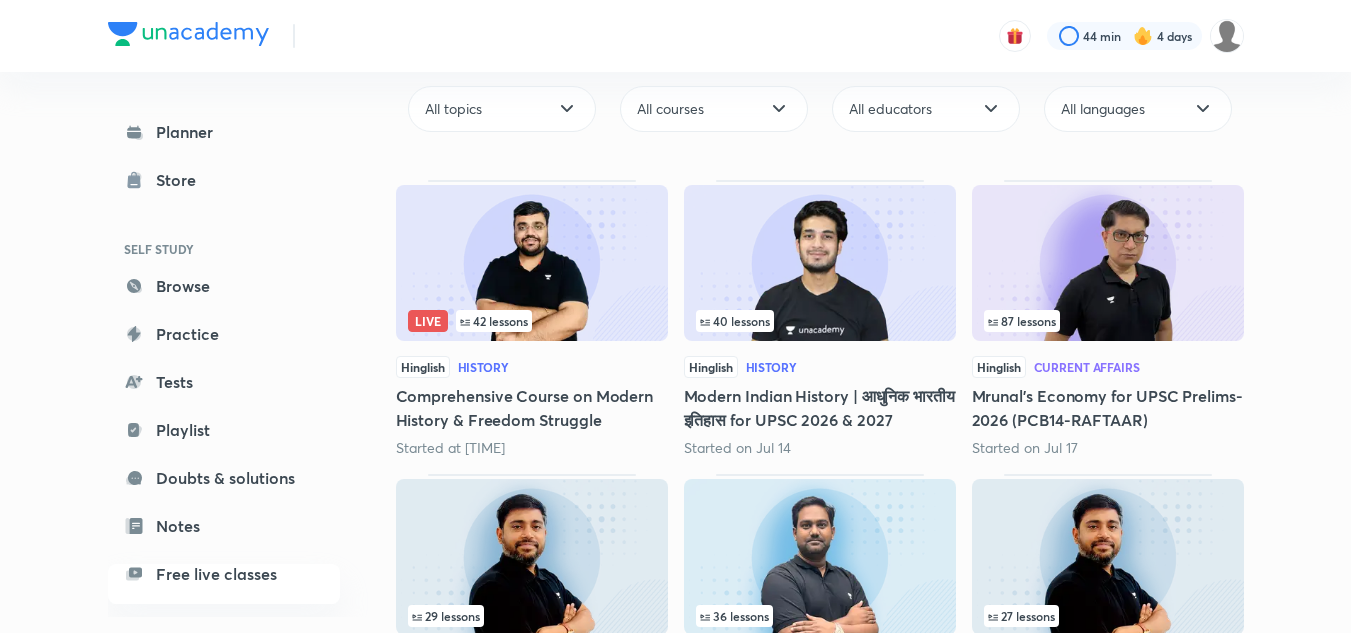 scroll, scrollTop: 287, scrollLeft: 0, axis: vertical 